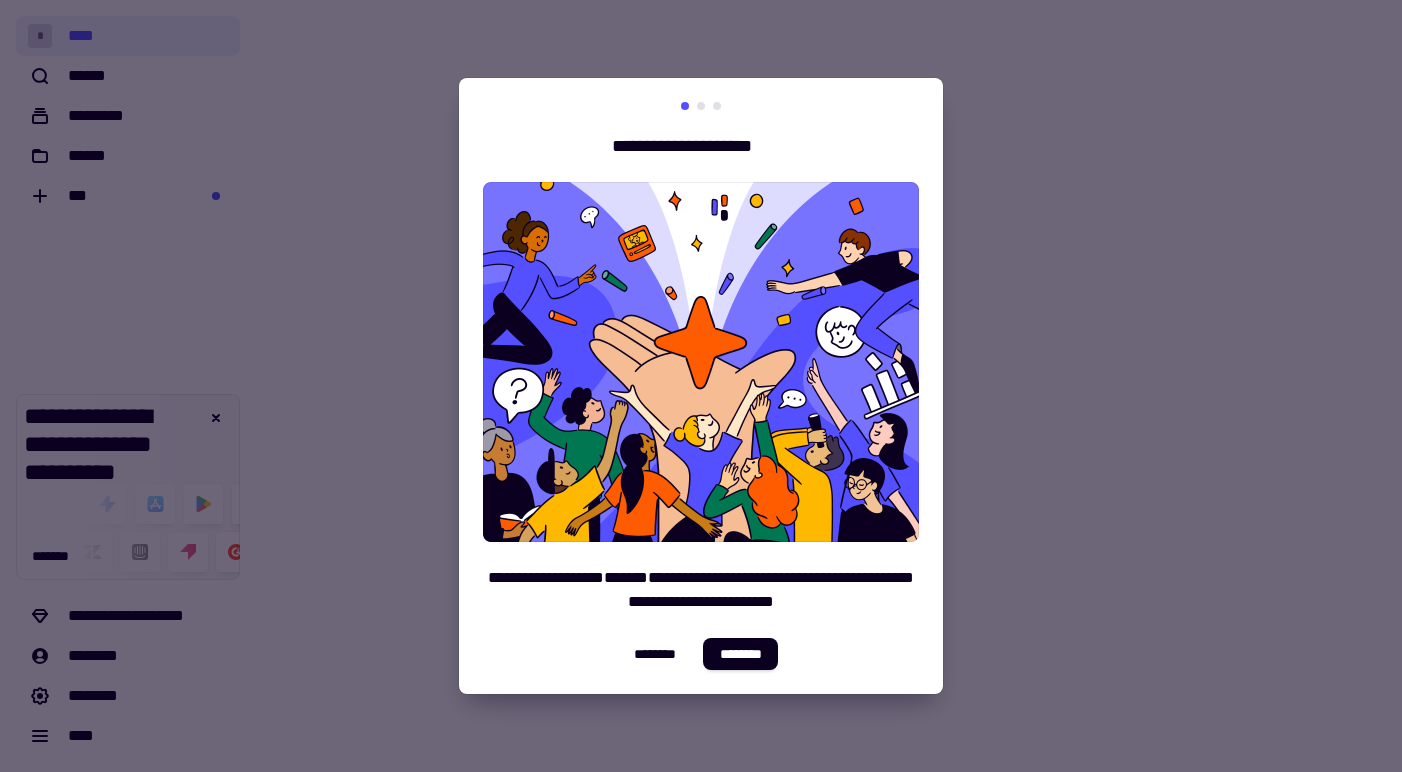 scroll, scrollTop: 0, scrollLeft: 0, axis: both 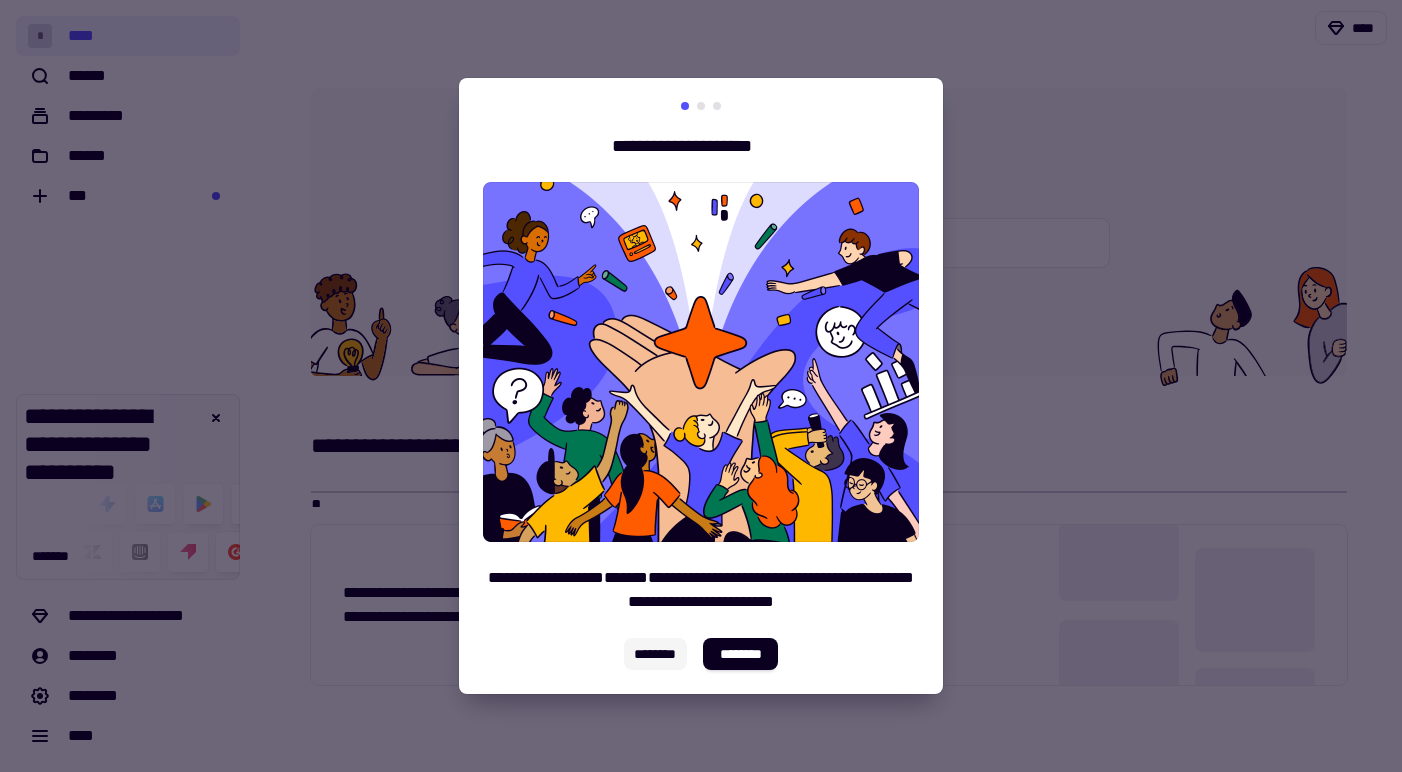 click on "********" 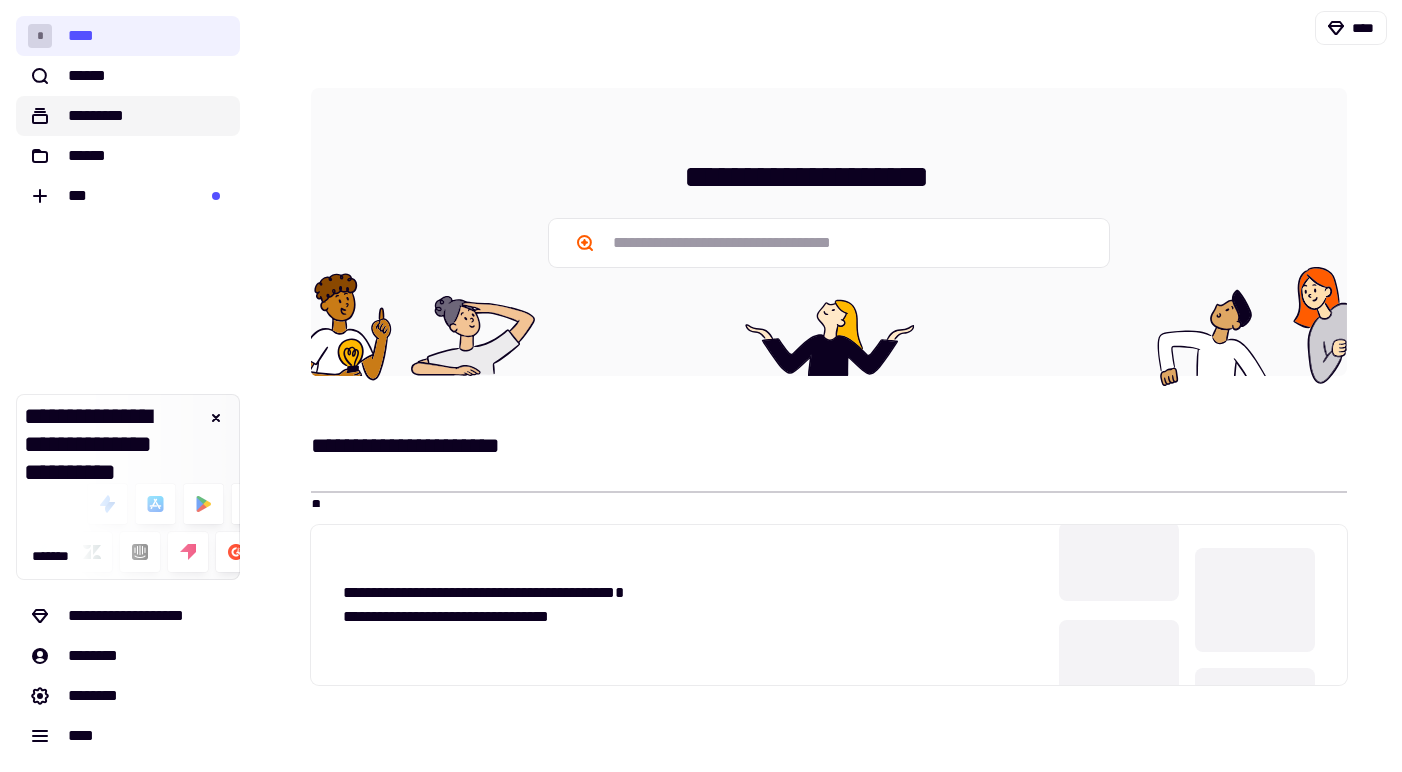 click on "*********" 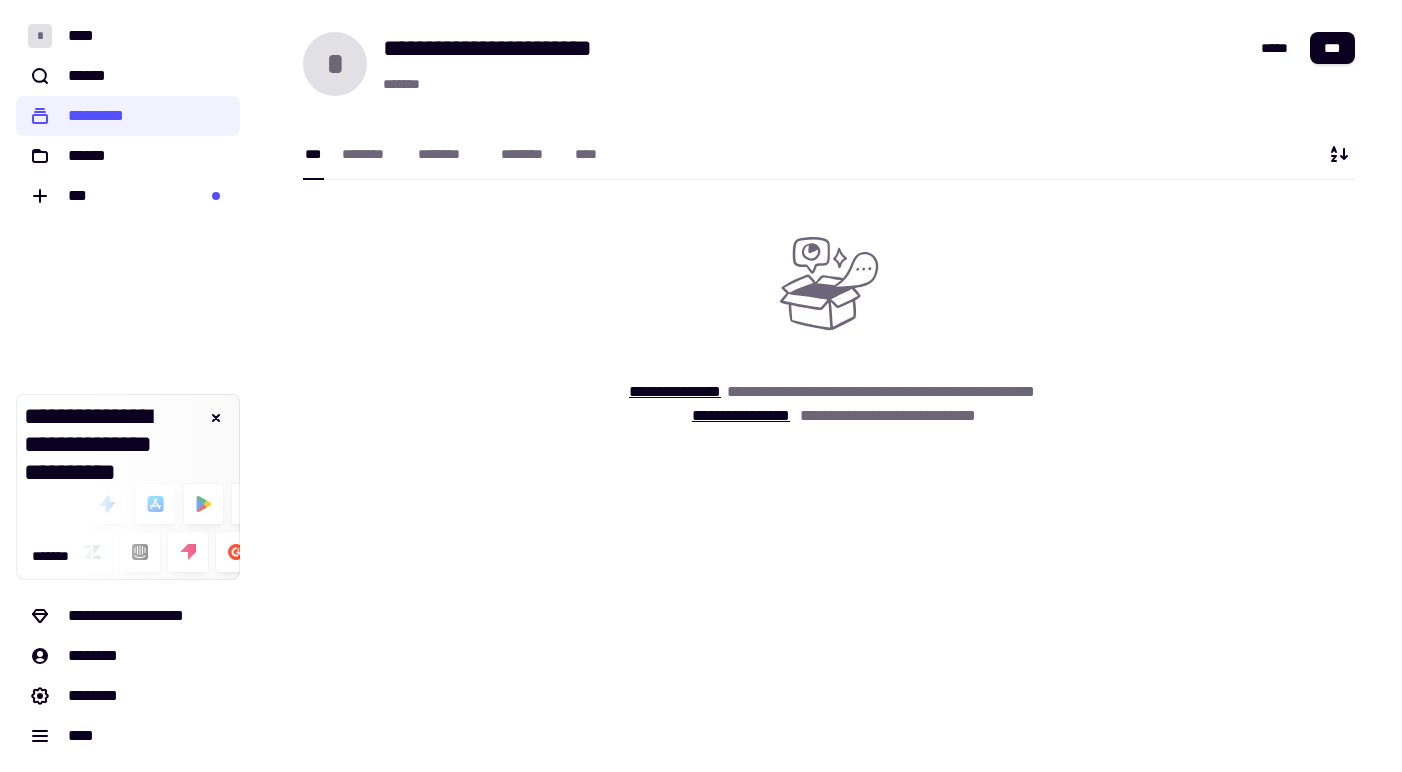 click on "*** ******** ******** ******** ****" at bounding box center [455, 154] 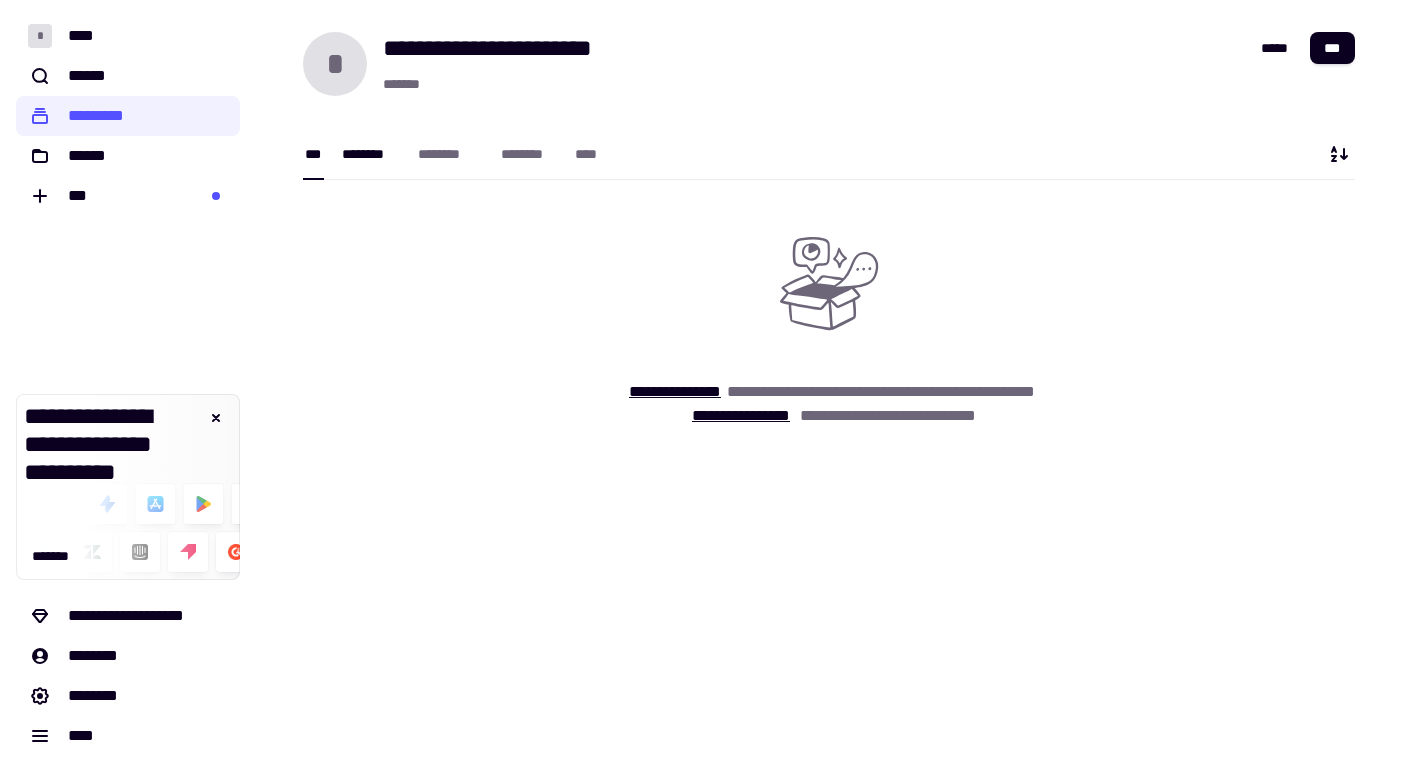 click on "********" at bounding box center (370, 154) 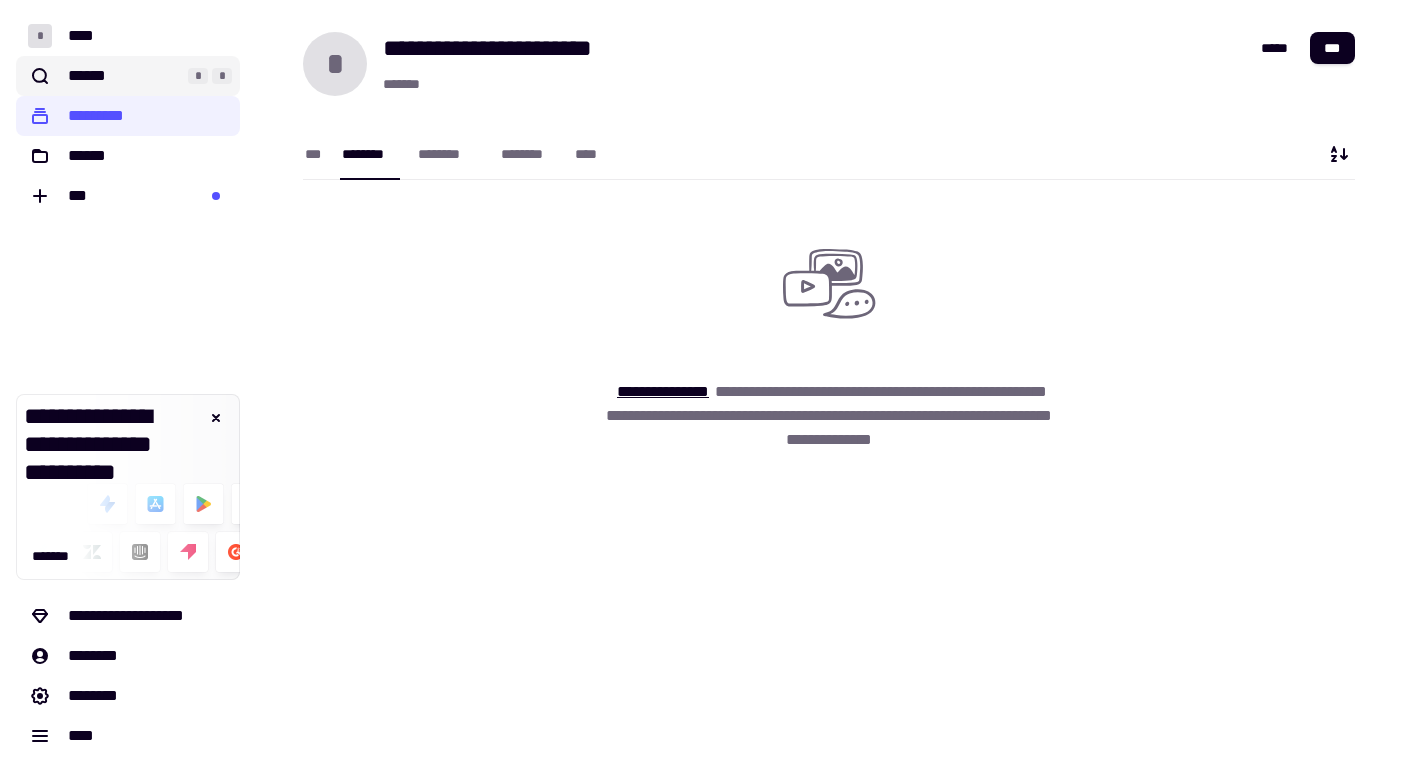 click on "****** * *" 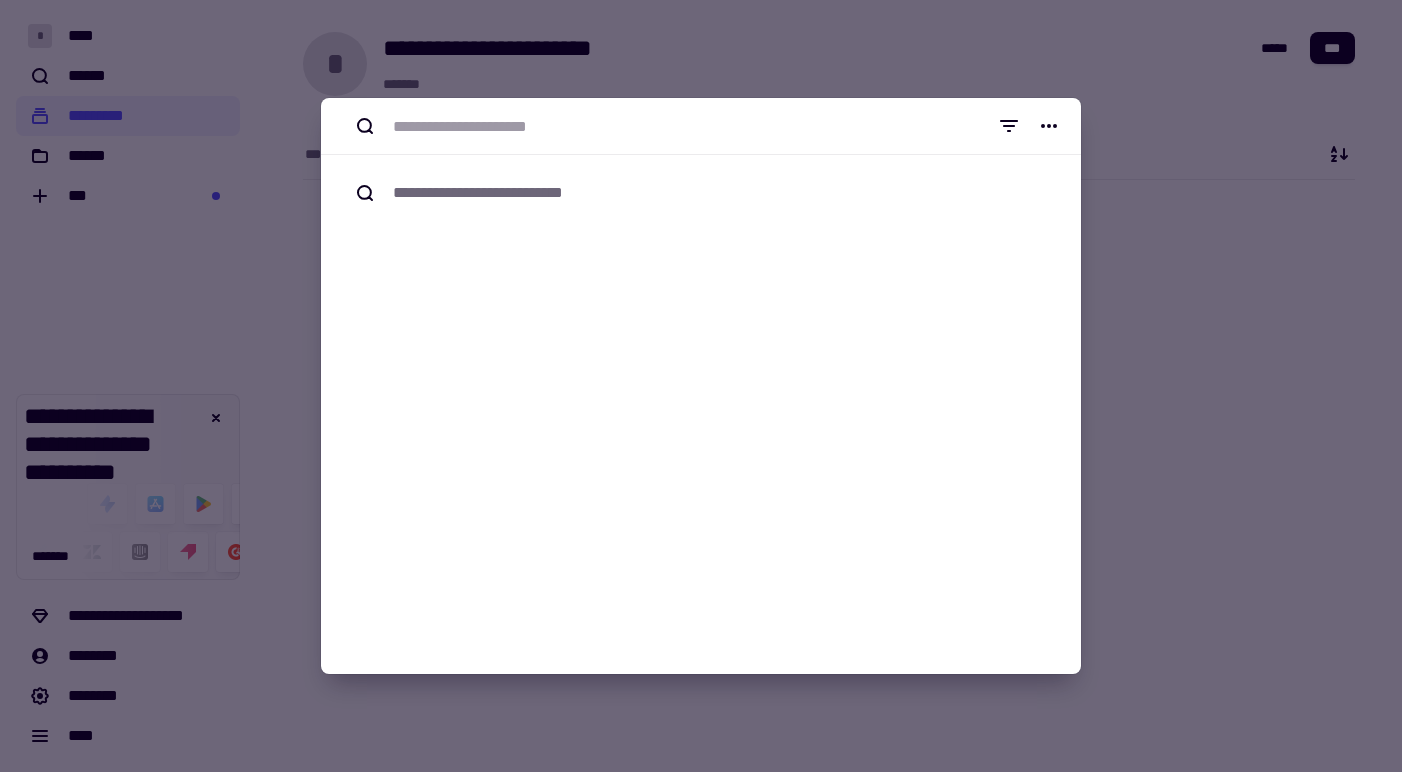 click at bounding box center [701, 386] 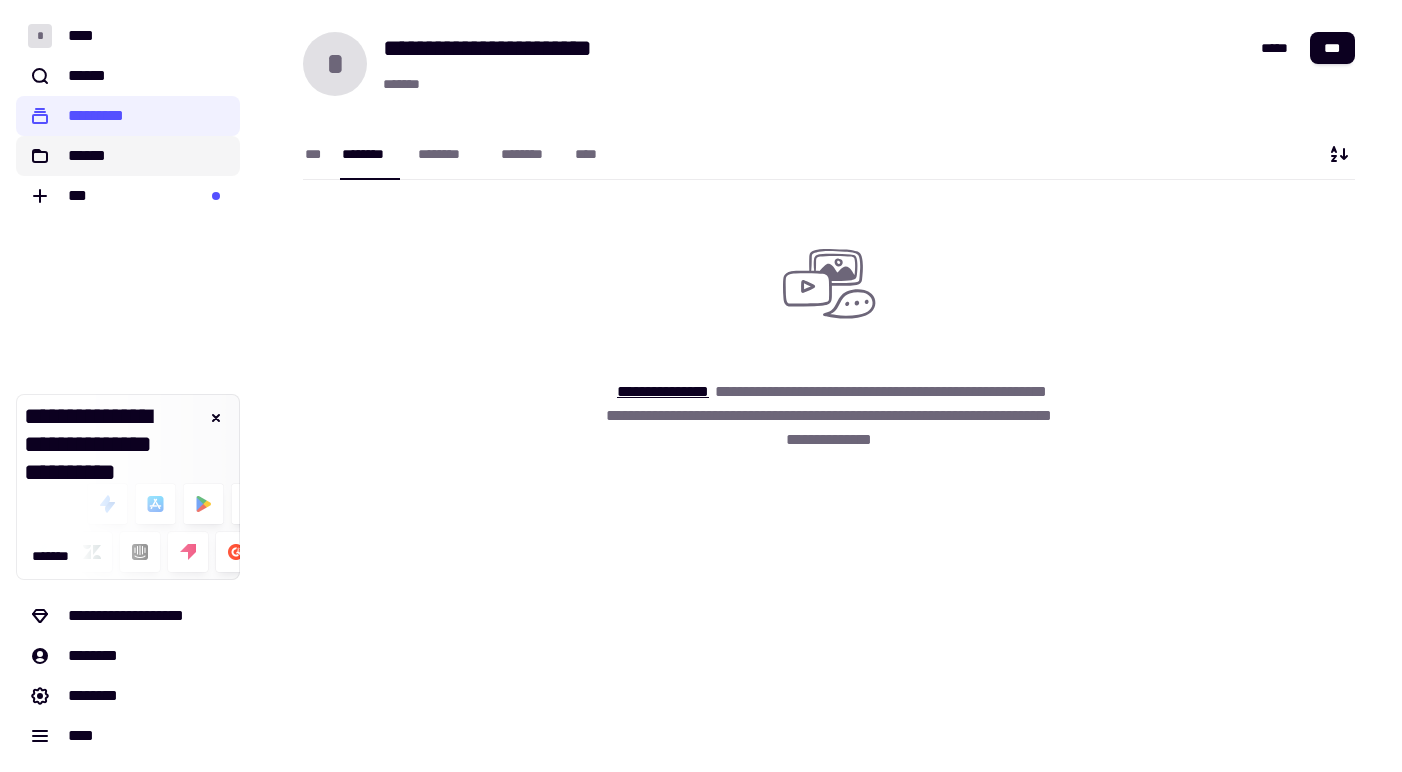 click on "******" 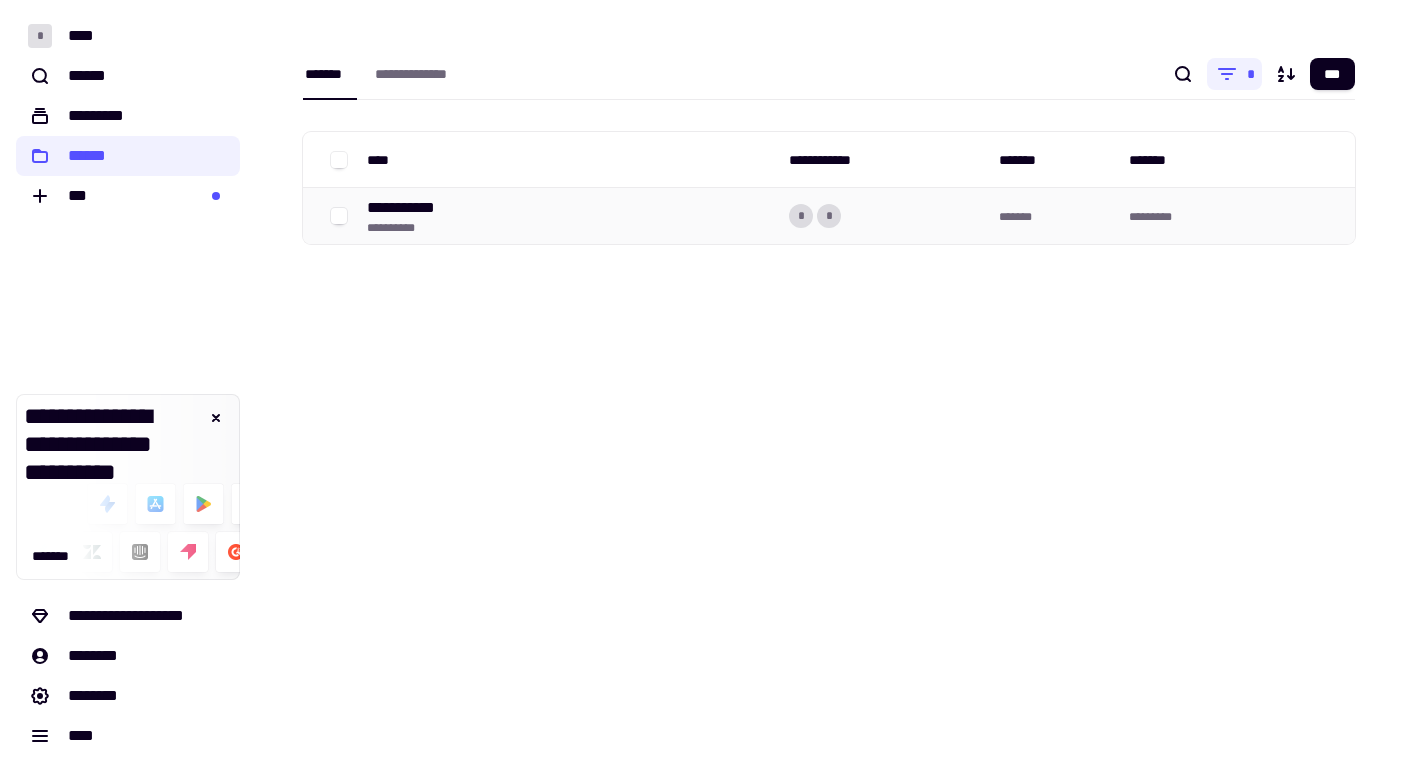 click on "**********" at bounding box center (407, 228) 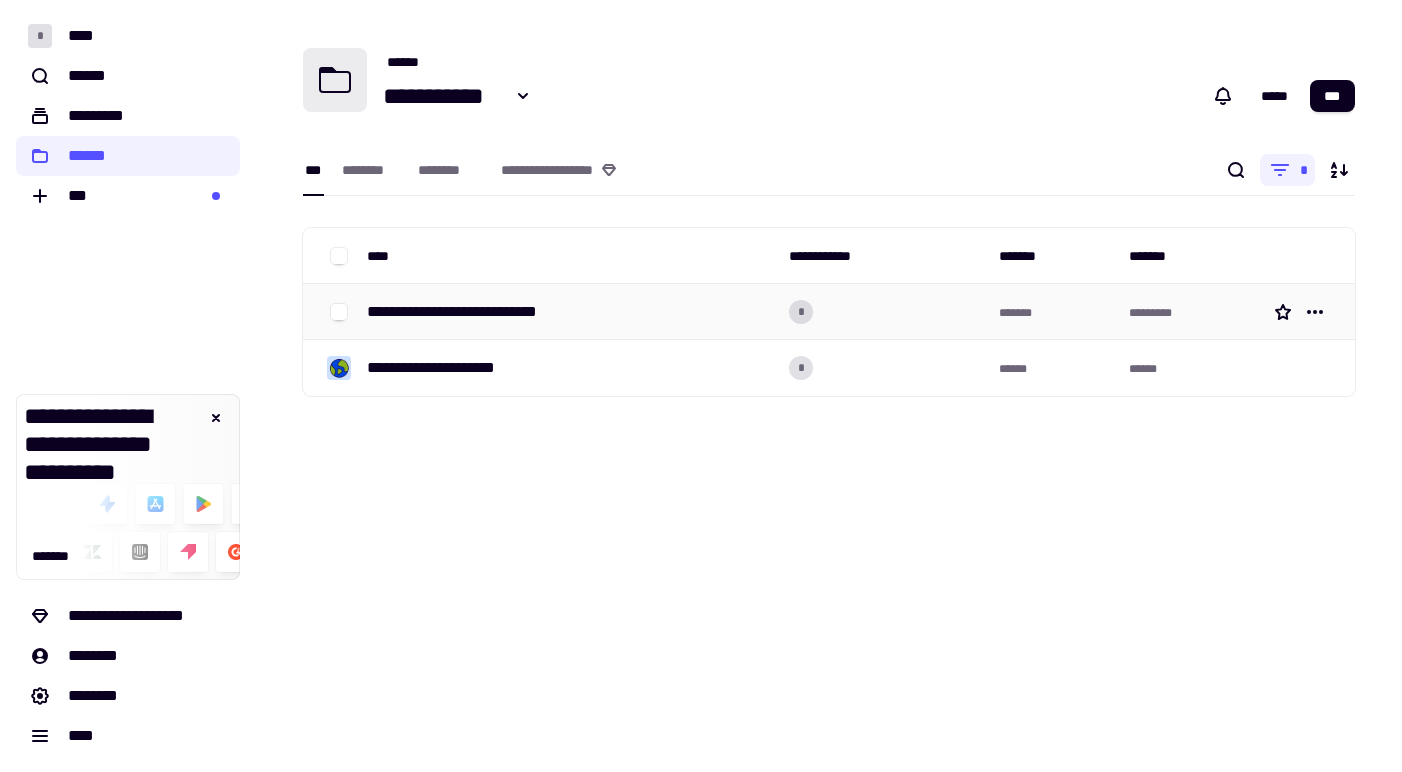 click on "**********" at bounding box center (479, 312) 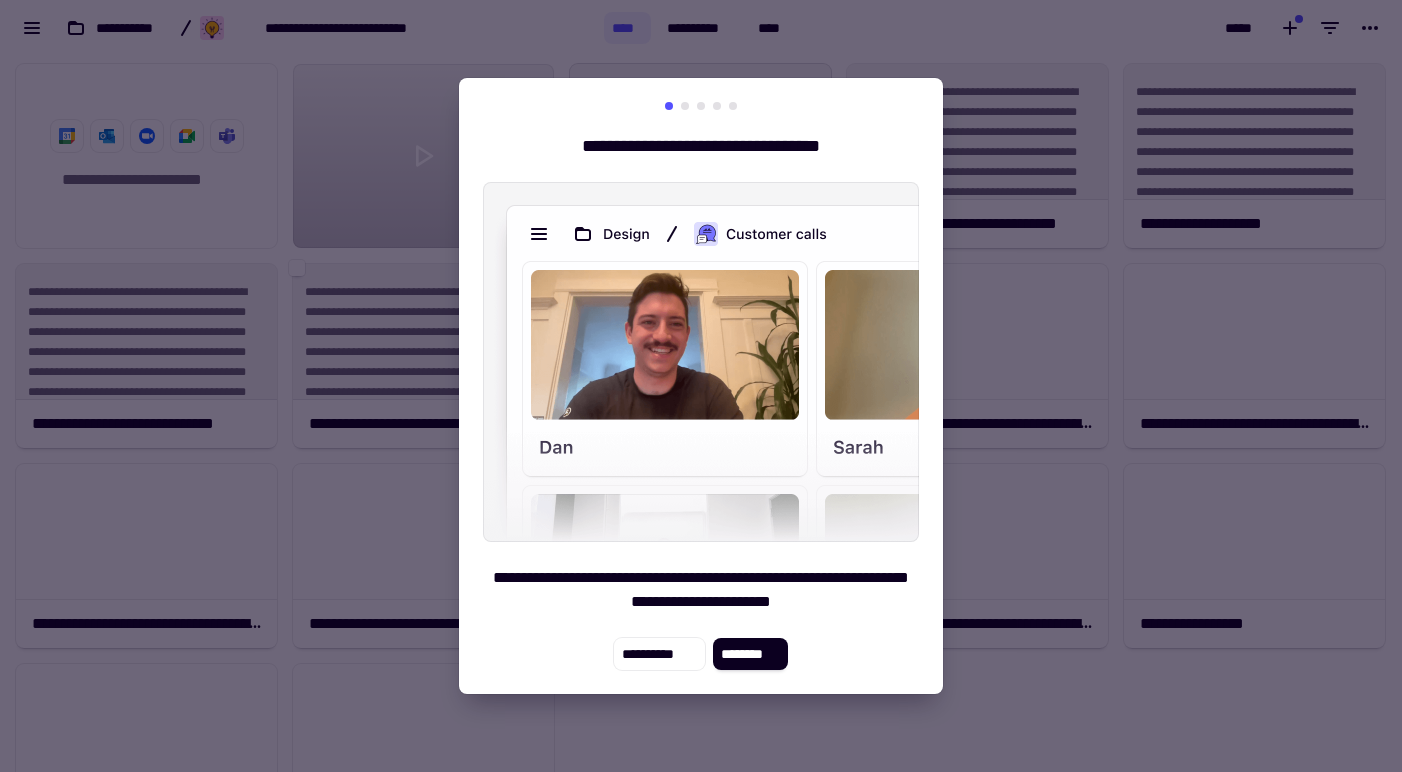 scroll, scrollTop: 1, scrollLeft: 1, axis: both 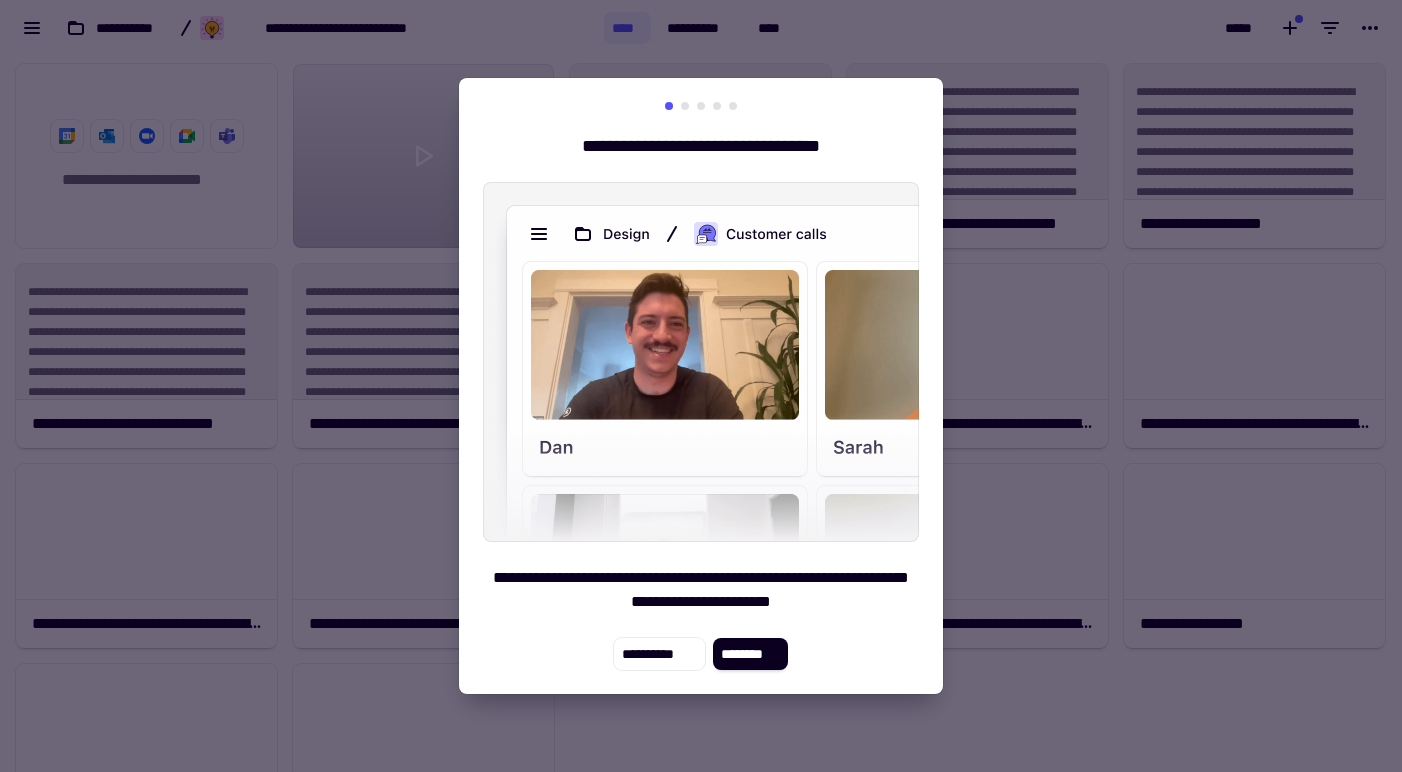 click at bounding box center (701, 386) 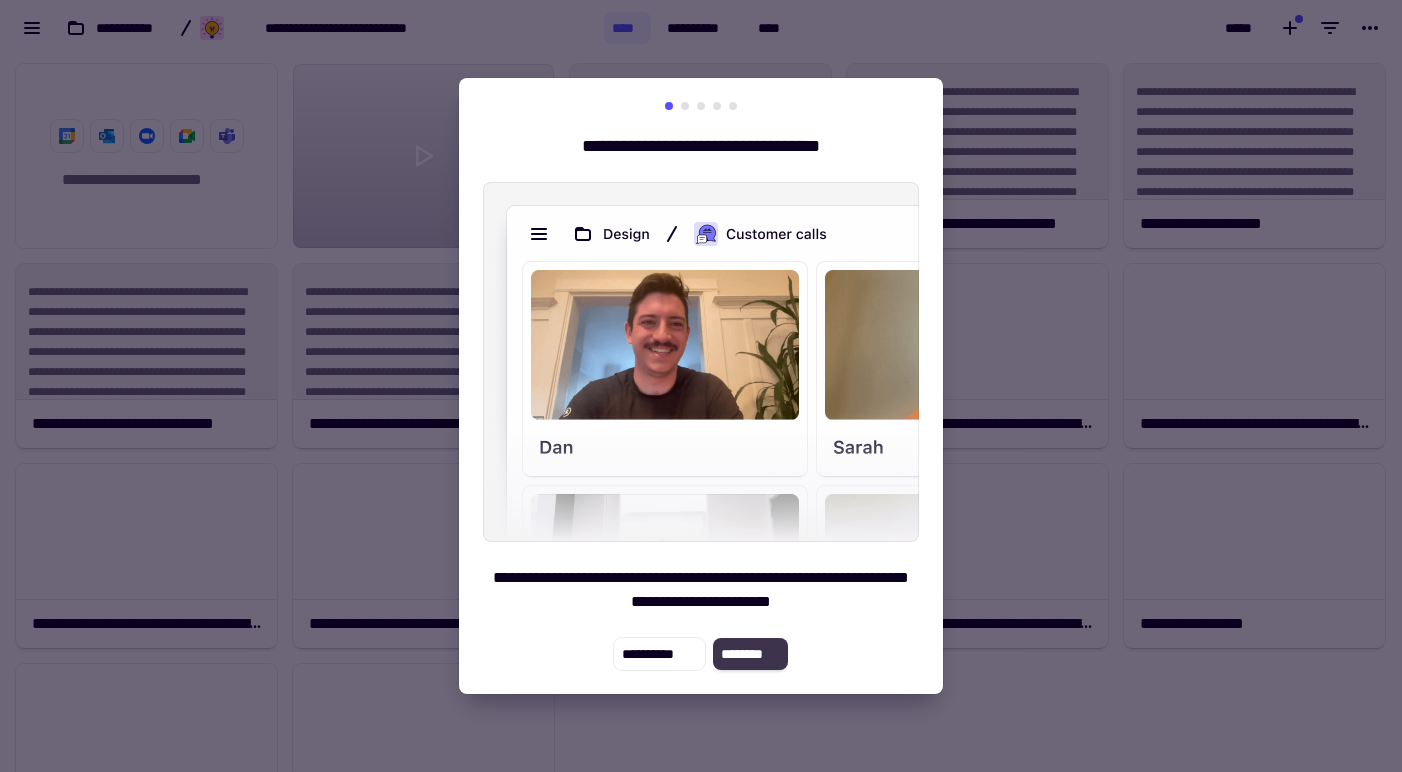 click on "********" 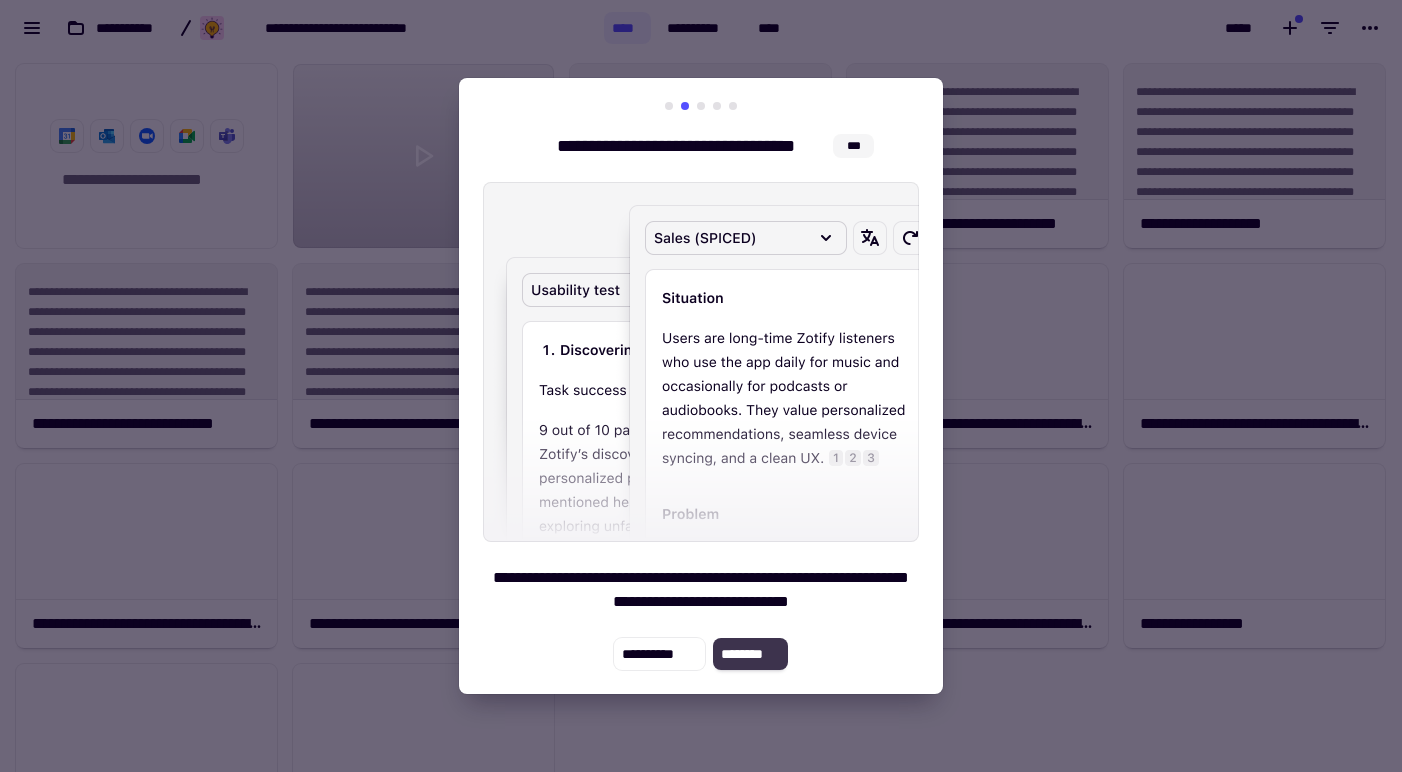 click on "********" 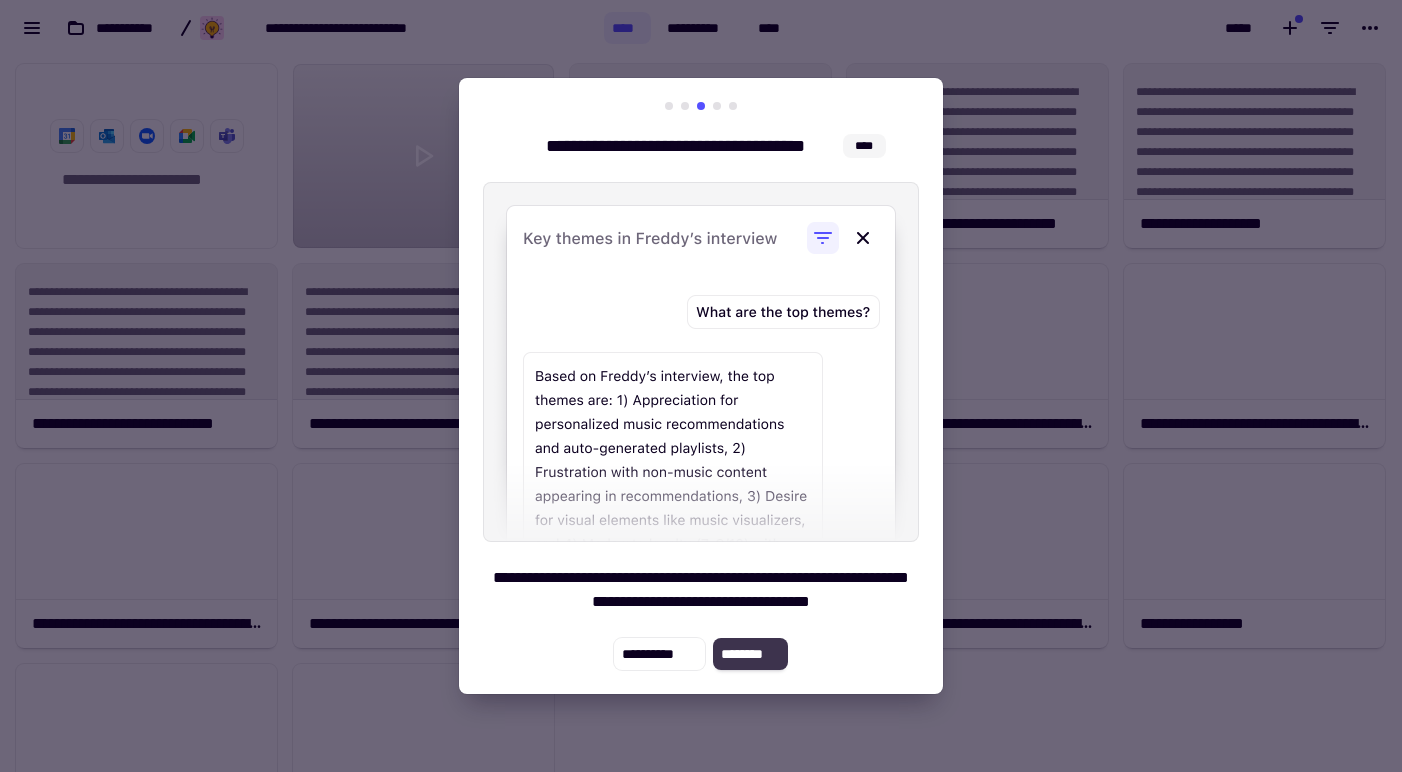 click on "********" 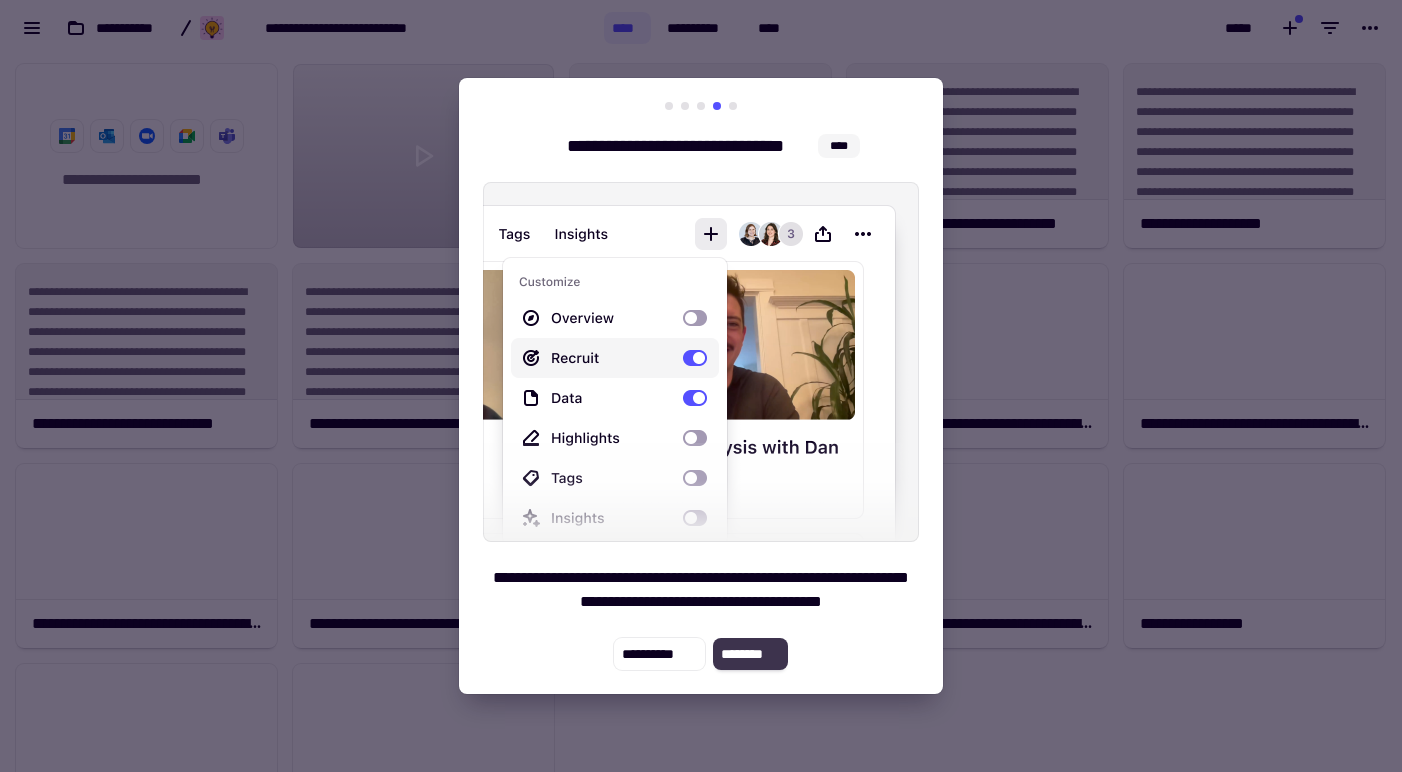click on "********" 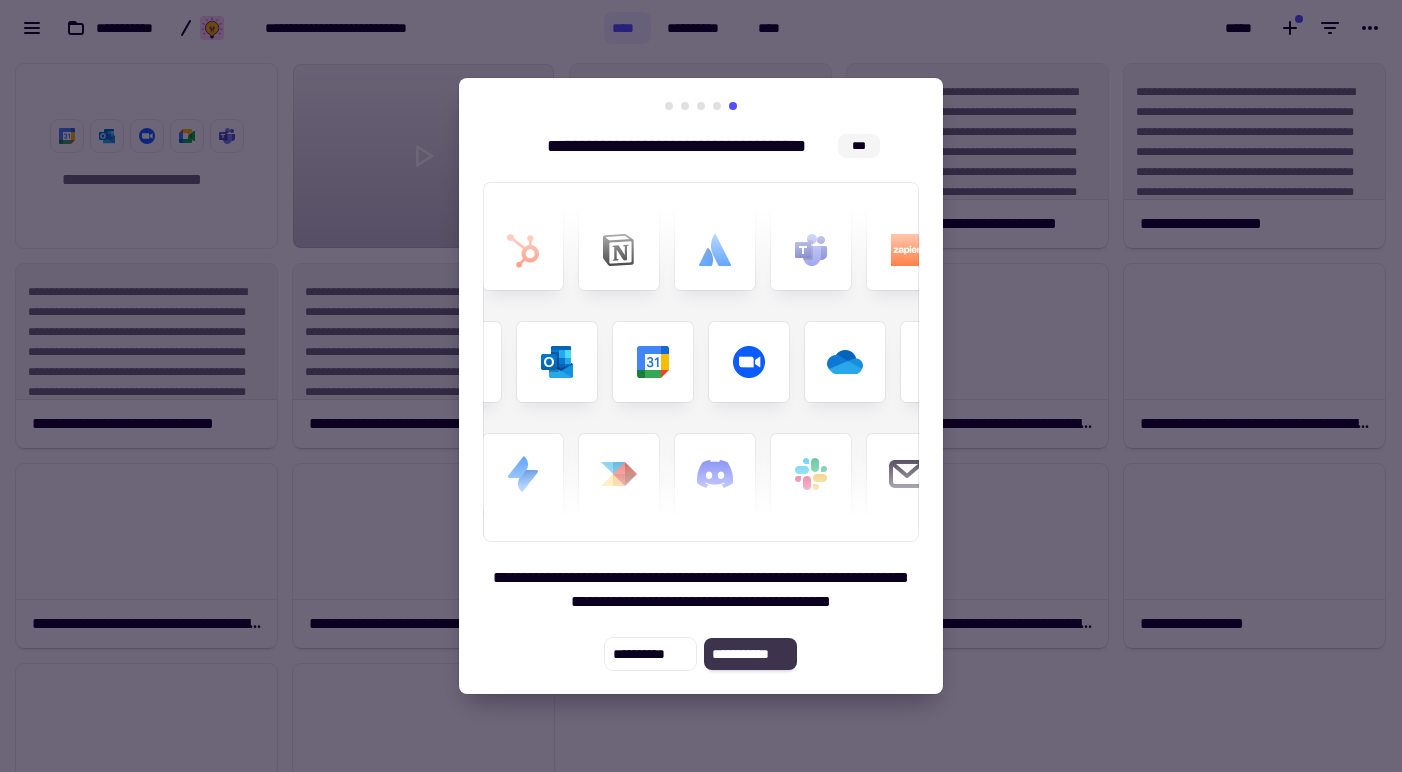 click on "**********" 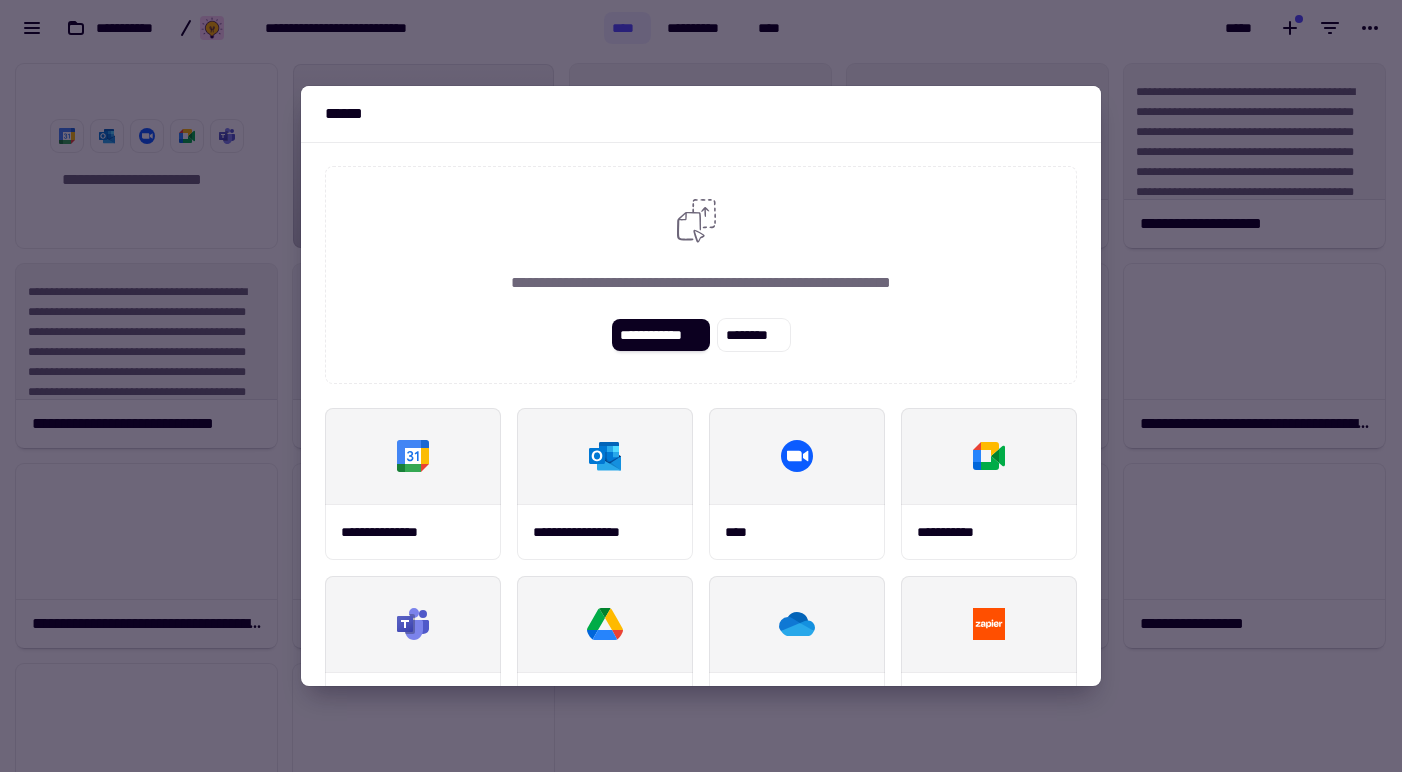click at bounding box center [701, 386] 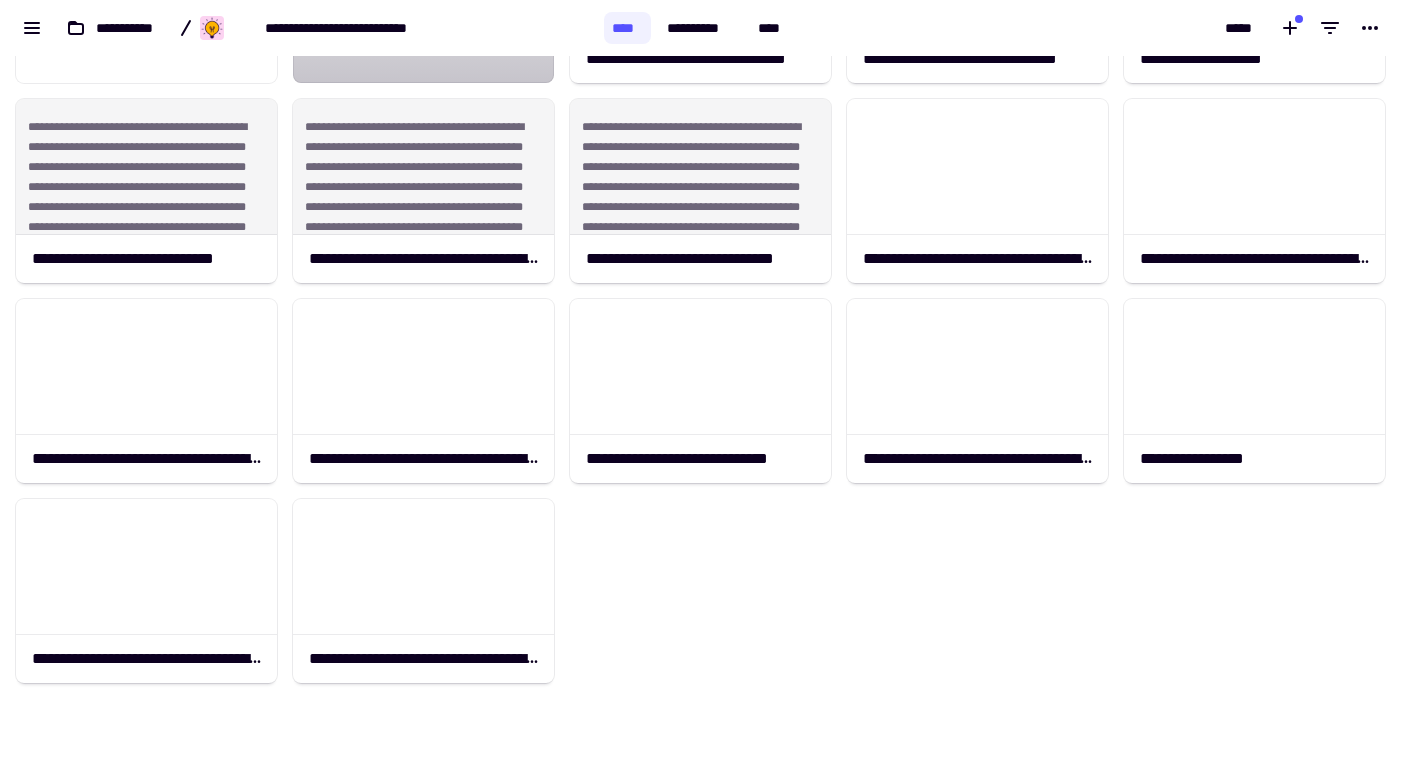 scroll, scrollTop: 0, scrollLeft: 0, axis: both 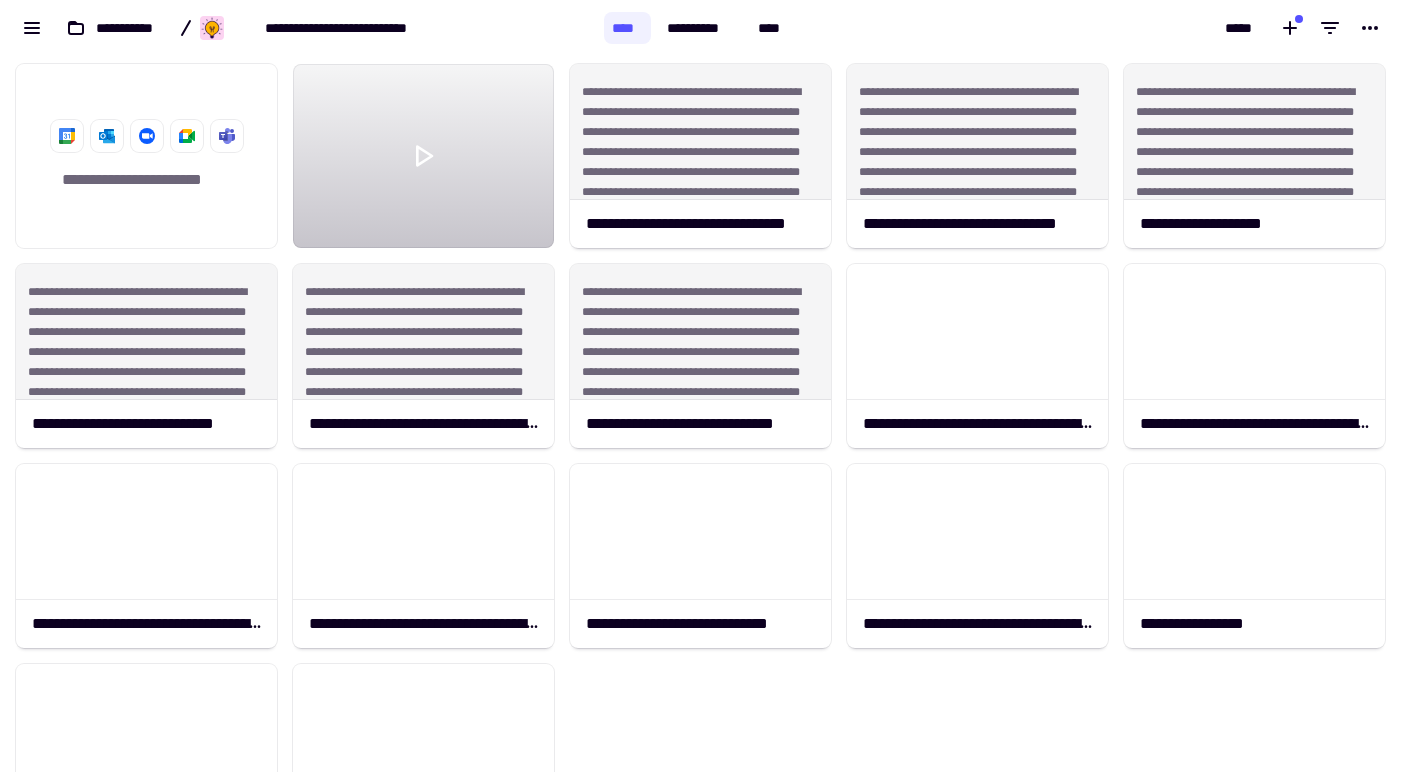click on "**********" at bounding box center [700, 28] 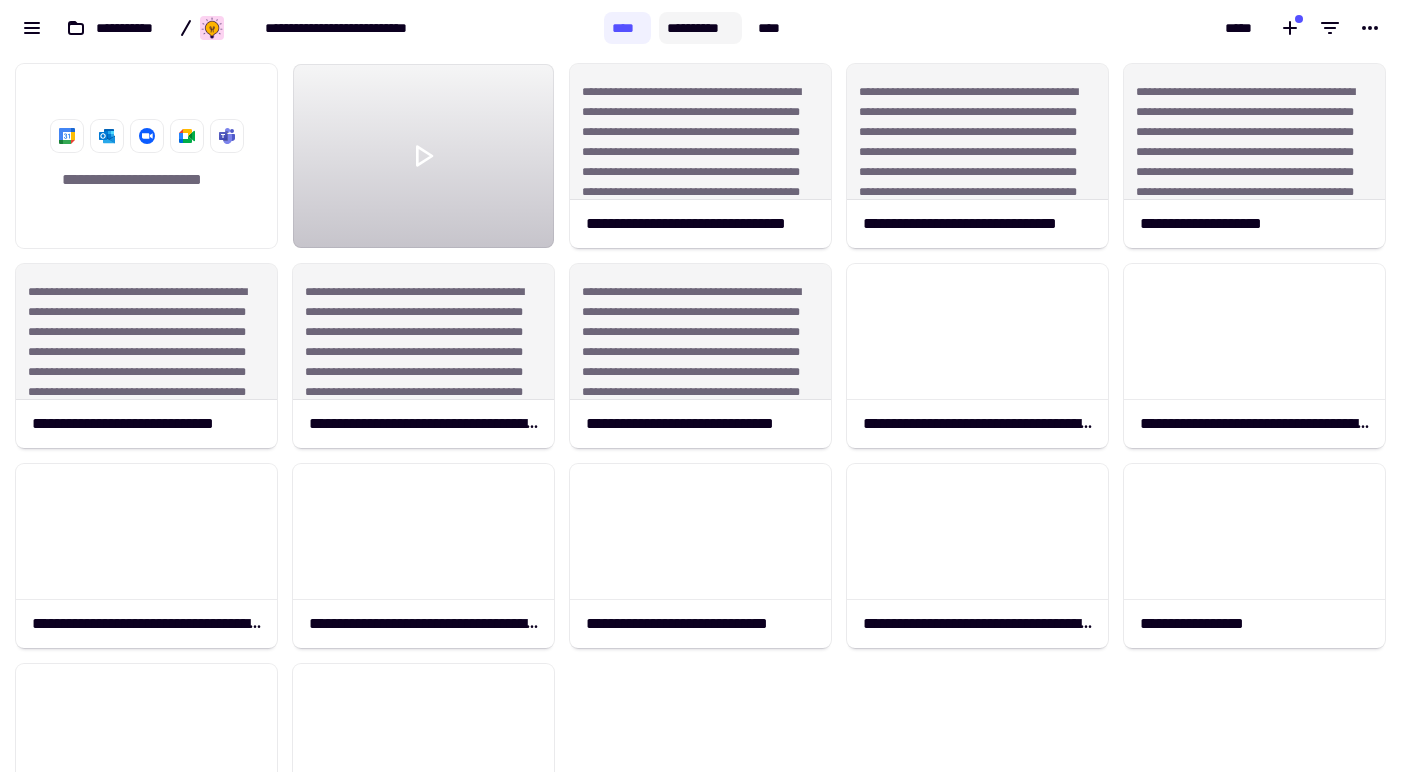 click on "**********" 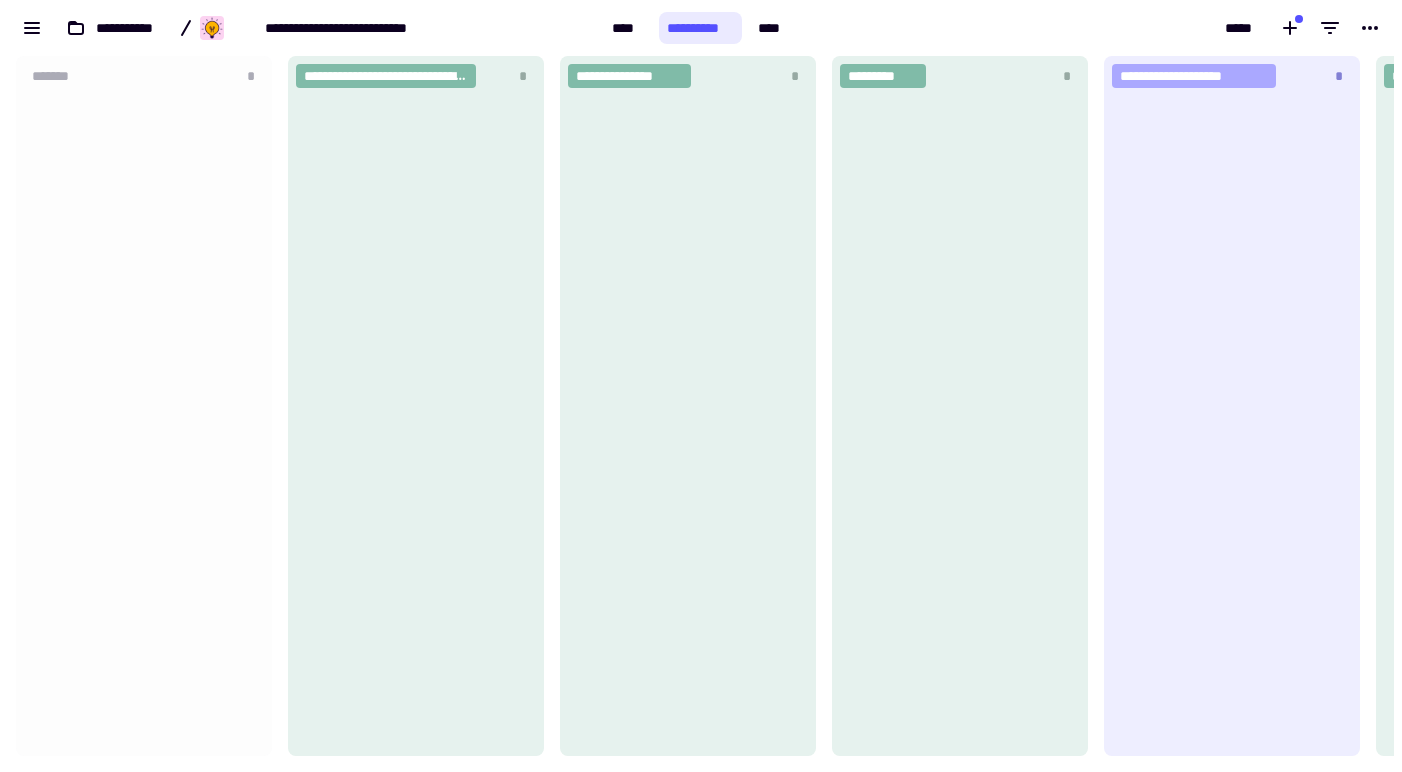 scroll, scrollTop: 1, scrollLeft: 1, axis: both 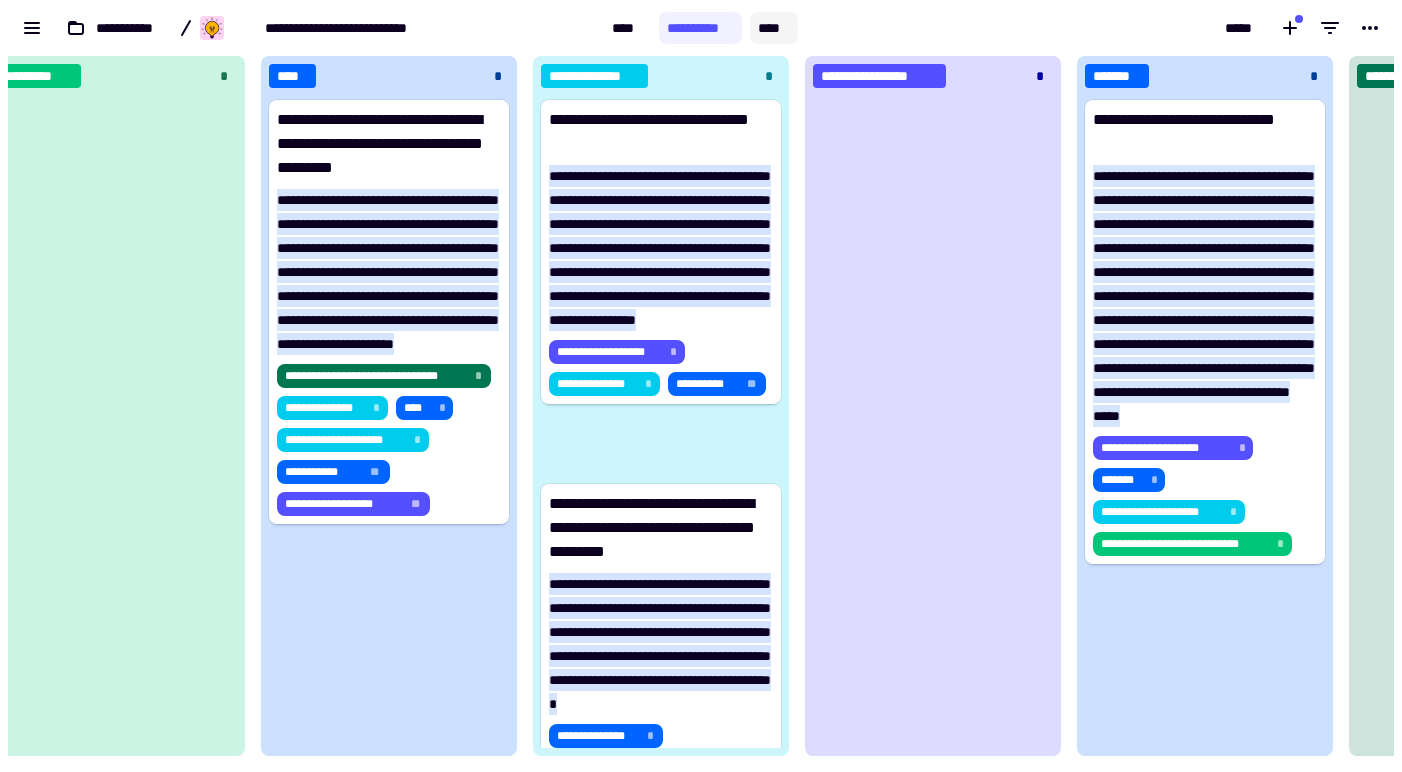 click on "****" 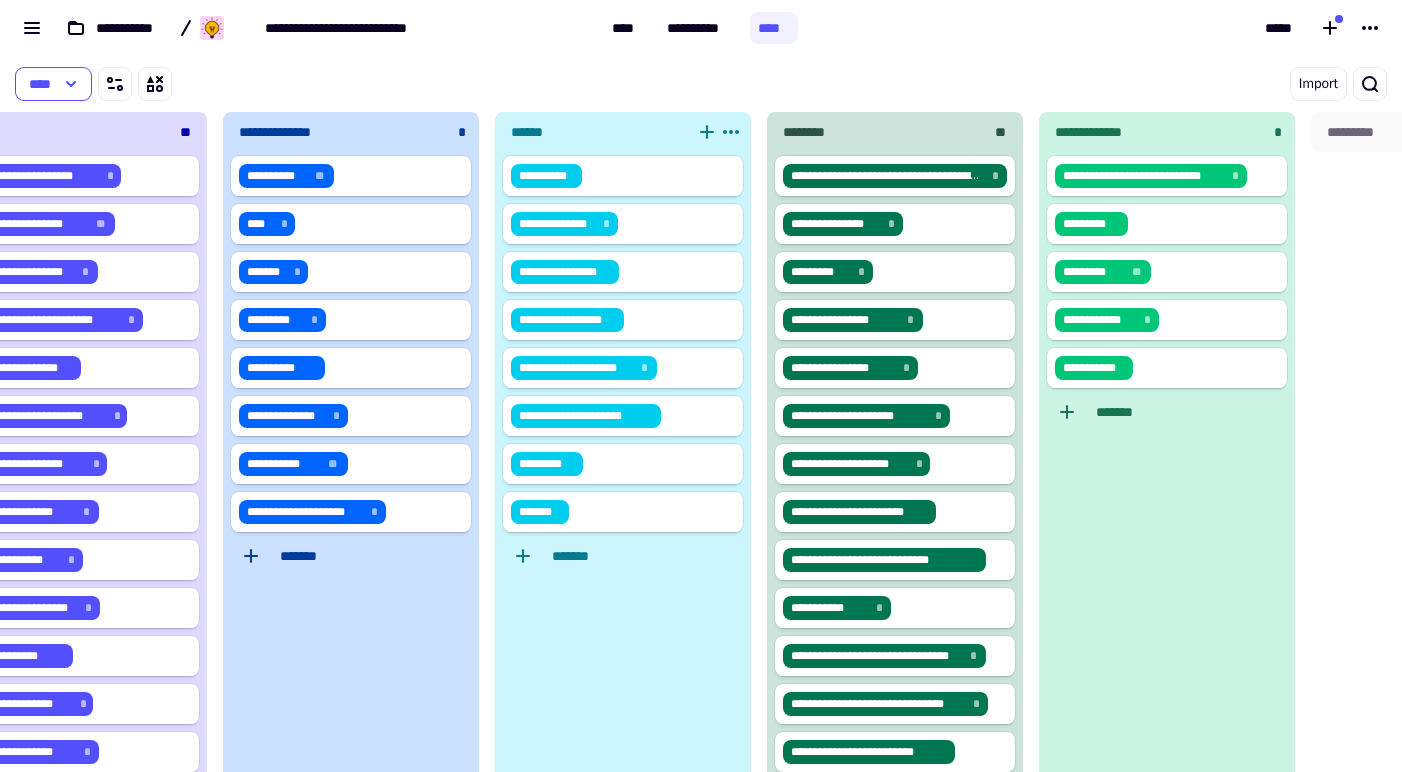 scroll, scrollTop: 0, scrollLeft: 0, axis: both 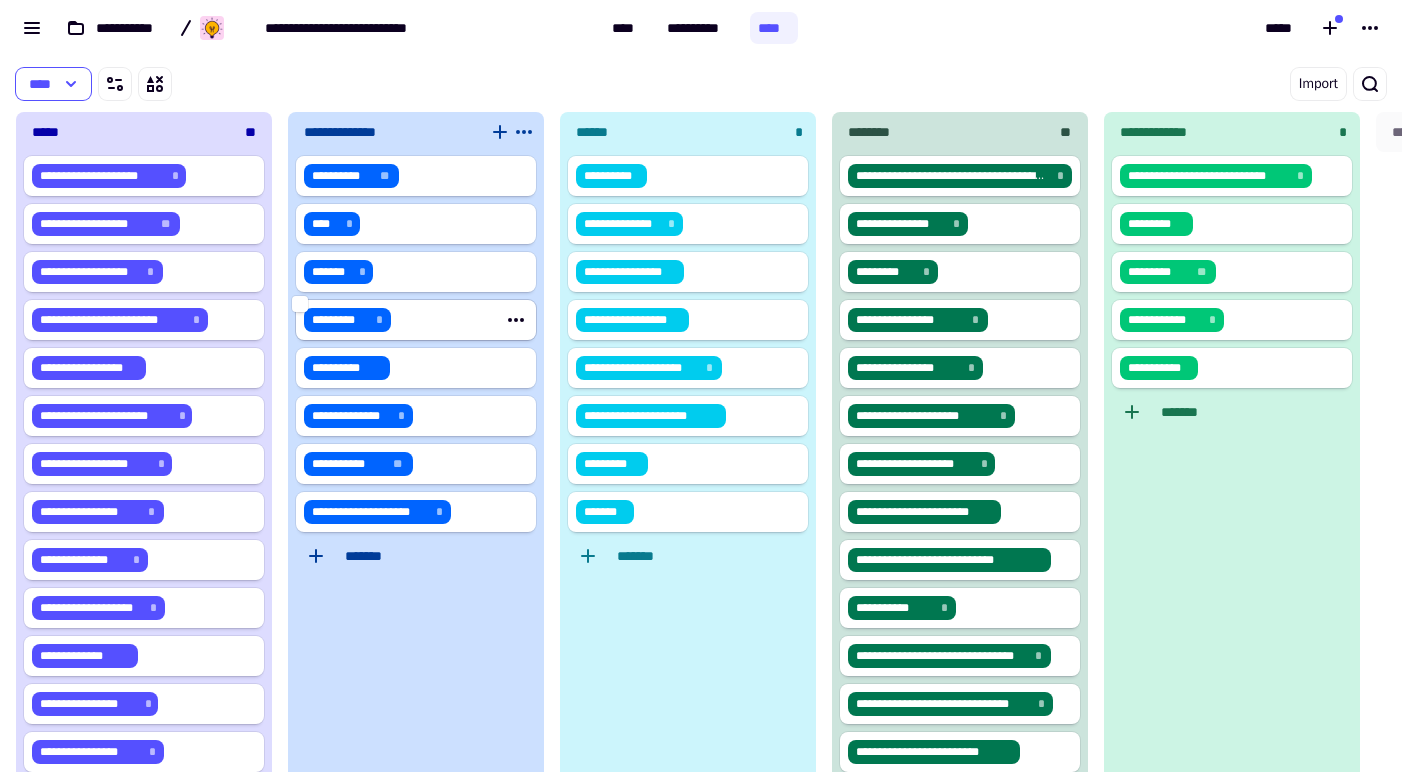 click on "********* *" 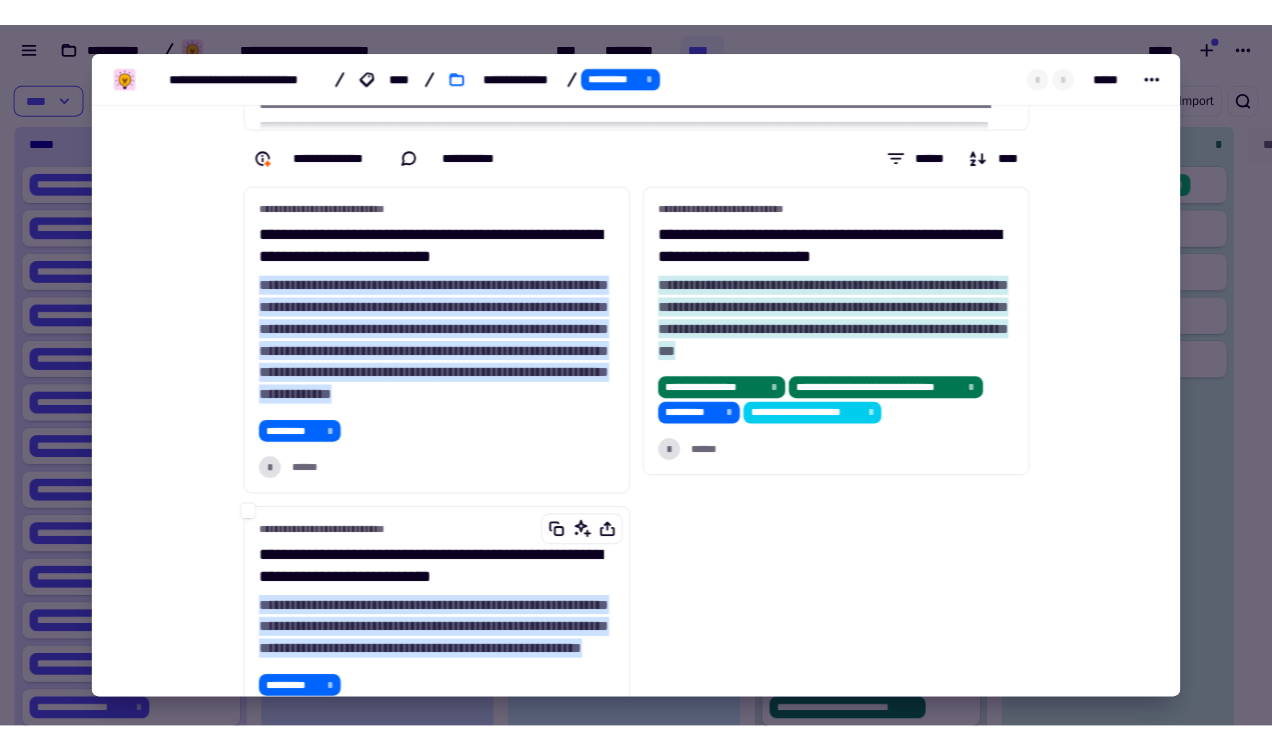 scroll, scrollTop: 221, scrollLeft: 0, axis: vertical 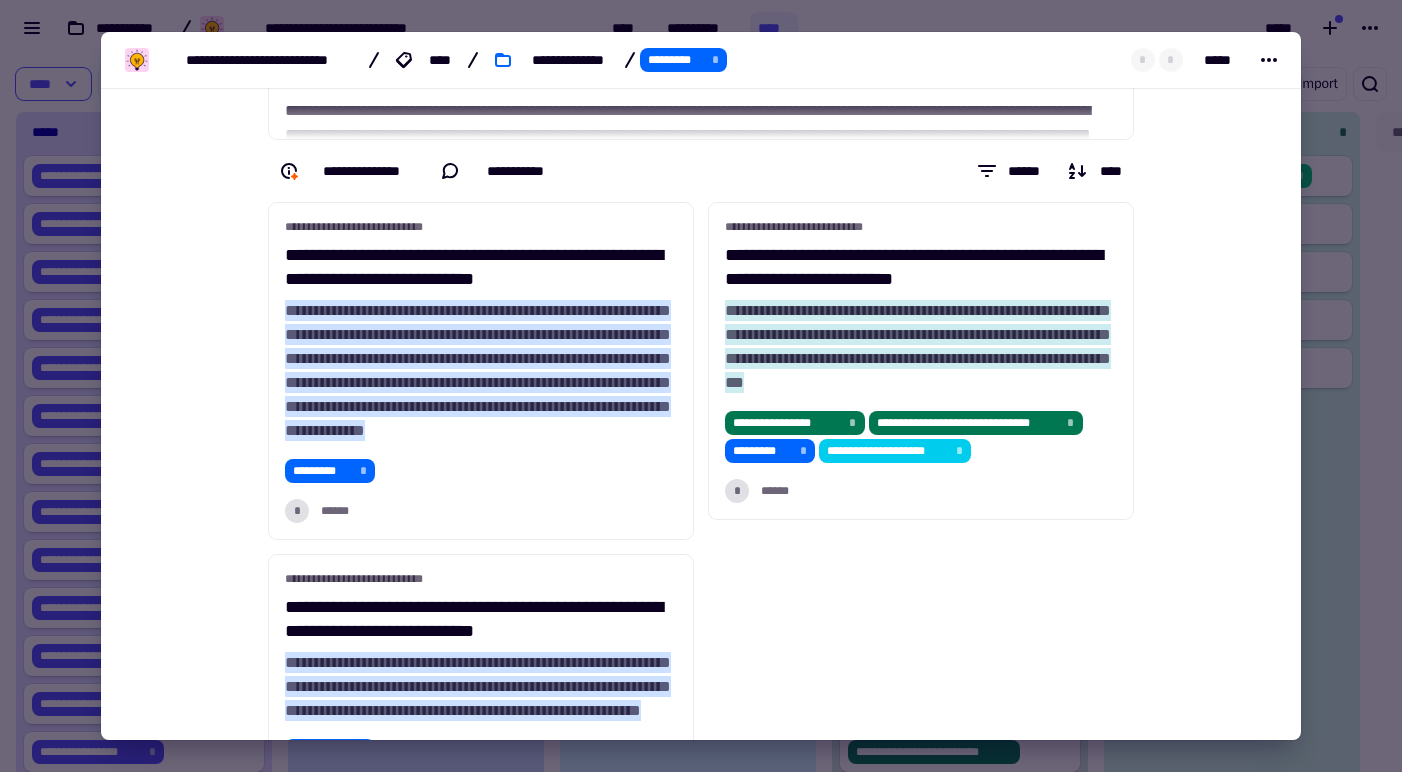 click at bounding box center [701, 386] 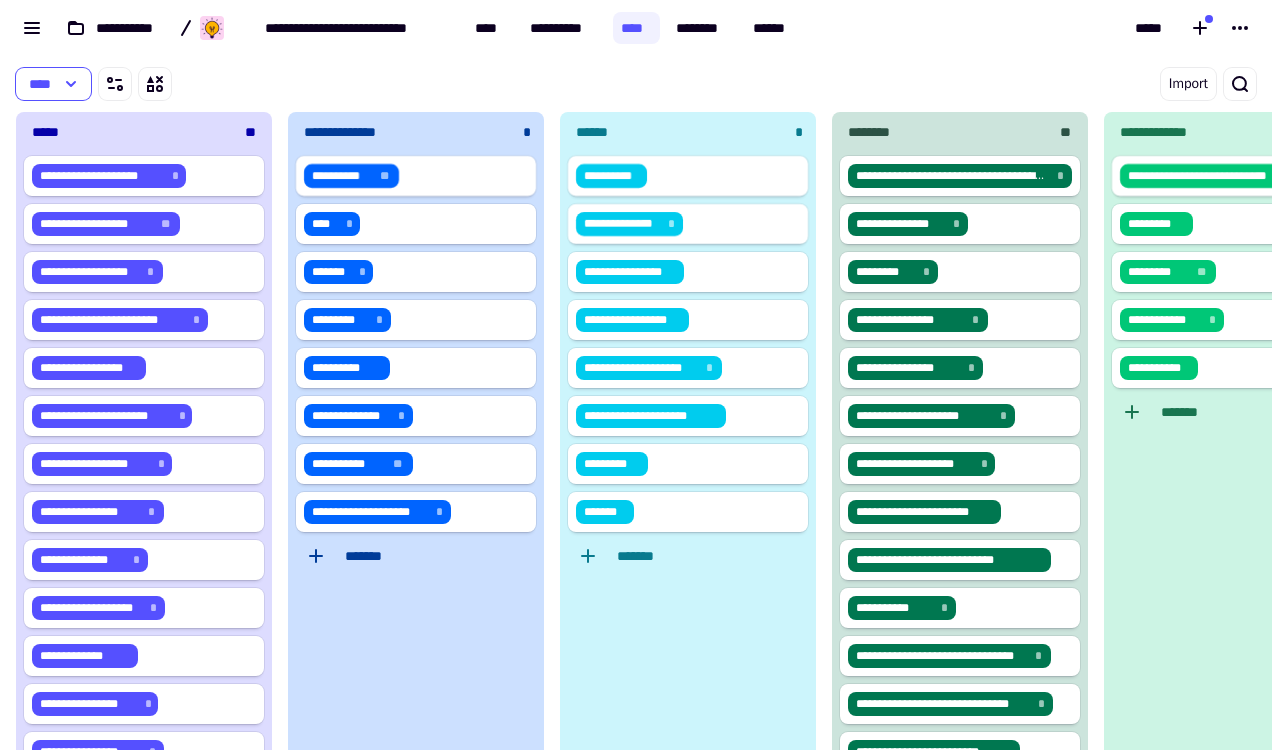 scroll, scrollTop: 630, scrollLeft: 256, axis: both 